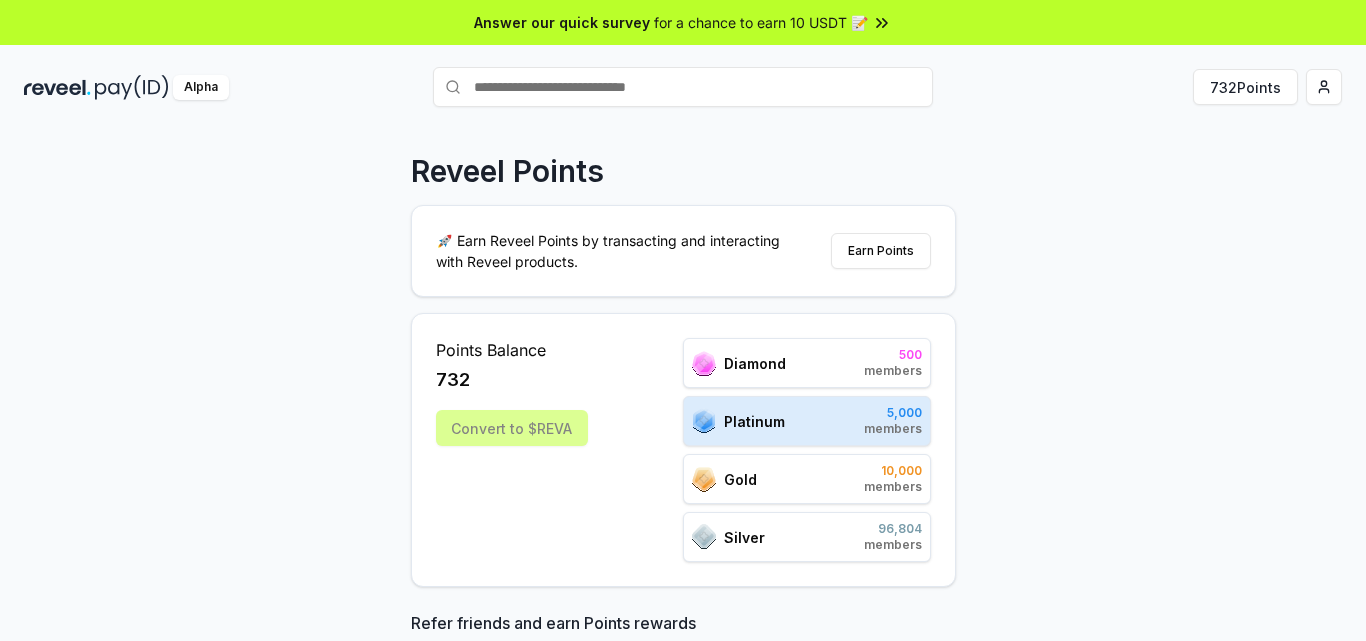 scroll, scrollTop: 0, scrollLeft: 0, axis: both 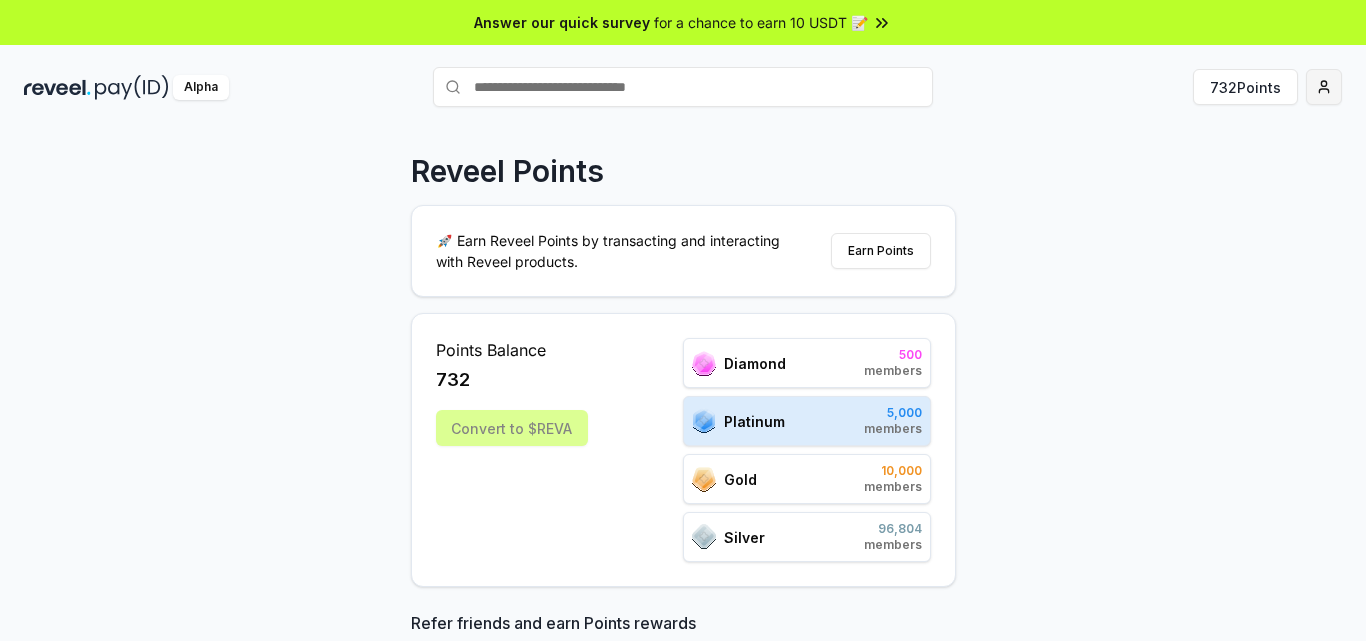 click on "Answer our quick survey for a chance to earn 10 USDT 📝 Alpha   732  Points Reveel Points  🚀 Earn Reveel Points by transacting and interacting with Reveel products. Earn Points Points Balance  732 Convert to $[PERSON_NAME] 500 members Platinum 5,000 members Gold 10,000 members Silver 96,804 members Refer friends and earn Points rewards [URL][DOMAIN_NAME] Invite friends Join the discussion on Discord Join Discord     31.2K community members Leaderboard Diamond Platinum Gold Silver Rank Pay(ID) Points # 1857 junglejustice2022 464 # 501 789 12,988 # 502 core 12,952 # 503 natalia 12,934 # 504 dyingreplica8105 12,934 # 505 makssimfortzswtb 12,934 # 506 org 12,928 # 507 dante00023 12,856 # 508 0xcalderascale 12,844 # 509 thisneverends 12,843 # 510 navallicensee861 12,843 Previous 1 2 3 4 5 More pages 500 Next" at bounding box center [683, 320] 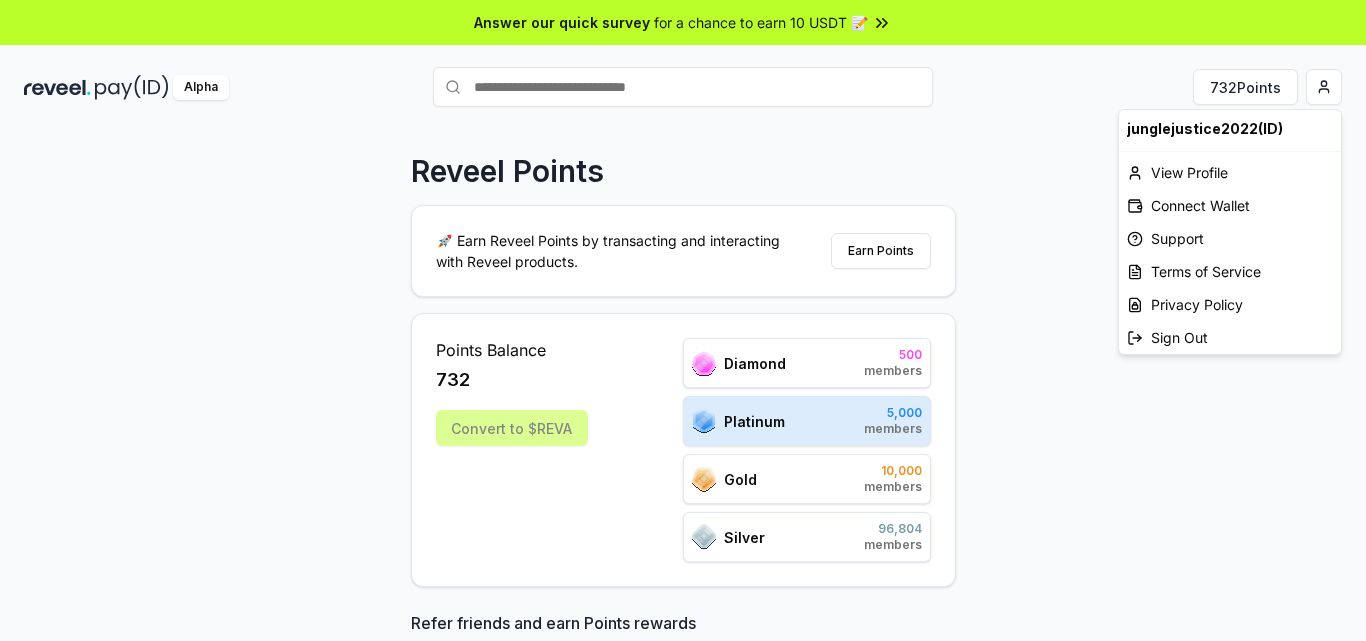 click on "Answer our quick survey for a chance to earn 10 USDT 📝 Alpha   732  Points Reveel Points  🚀 Earn Reveel Points by transacting and interacting with Reveel products. Earn Points Points Balance  732 Convert to $[PERSON_NAME] 500 members Platinum 5,000 members Gold 10,000 members Silver 96,804 members Refer friends and earn Points rewards [URL][DOMAIN_NAME] Invite friends Join the discussion on Discord Join Discord     31.2K community members Leaderboard Diamond Platinum Gold Silver Rank Pay(ID) Points # 1857 junglejustice2022 464 # 501 789 12,988 # 502 core 12,952 # 503 natalia 12,934 # 504 dyingreplica8105 12,934 # 505 makssimfortzswtb 12,934 # 506 org 12,928 # 507 dante00023 12,856 # 508 0xcalderascale 12,844 # 509 thisneverends 12,843 # 510 navallicensee861 12,843 Previous 1 2 3 4 5 More pages 500 Next junglejustice2022(ID)   View Profile   Connect Wallet   Support   Terms of Service   Privacy Policy   Sign Out" at bounding box center [683, 320] 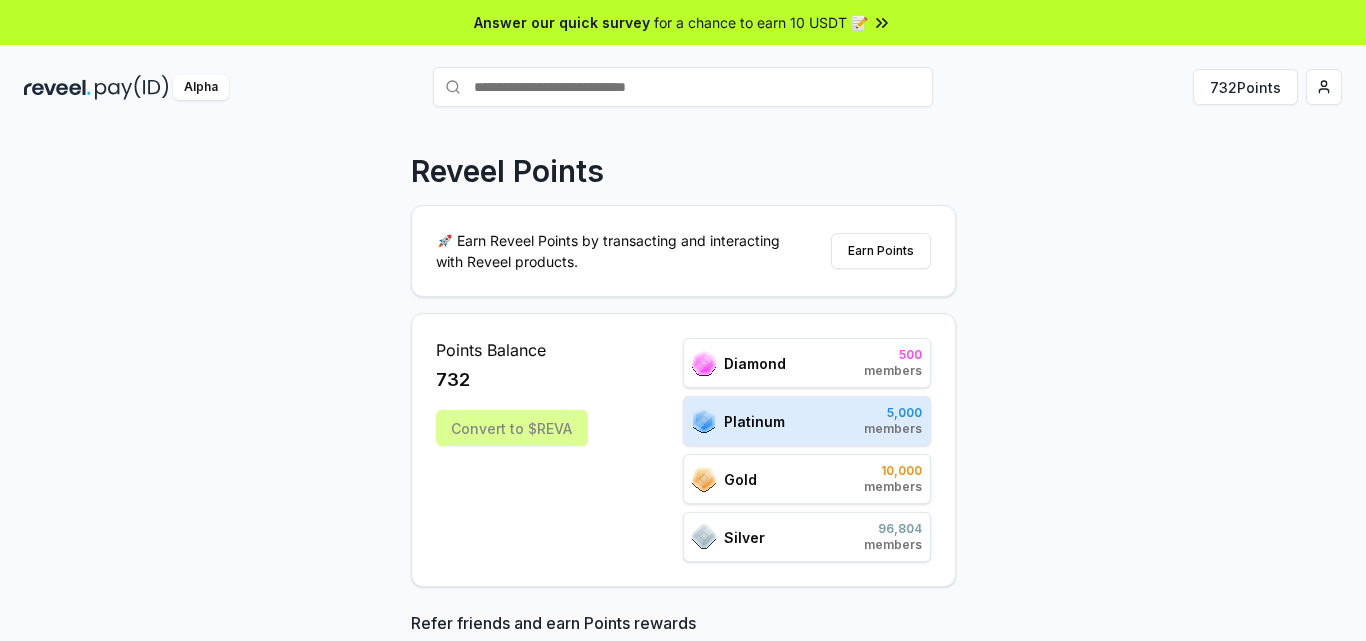click on "Reveel Points  🚀 Earn Reveel Points by transacting and interacting with Reveel products. Earn Points Points Balance  732 Convert to $[PERSON_NAME] 500 members Platinum 5,000 members Gold 10,000 members Silver 96,804 members Refer friends and earn Points rewards [URL][DOMAIN_NAME] Invite friends Join the discussion on Discord Join Discord     31.2K community members Leaderboard Diamond Platinum Gold Silver Rank Pay(ID) Points # 1857 junglejustice2022 464 # 501 789 12,988 # 502 core 12,952 # 503 natalia 12,934 # 504 dyingreplica8105 12,934 # 505 makssimfortzswtb 12,934 # 506 org 12,928 # 507 dante00023 12,856 # 508 0xcalderascale 12,844 # 509 thisneverends 12,843 # 510 navallicensee861 12,843 Previous 1 2 3 4 5 More pages 500 Next" at bounding box center [683, 405] 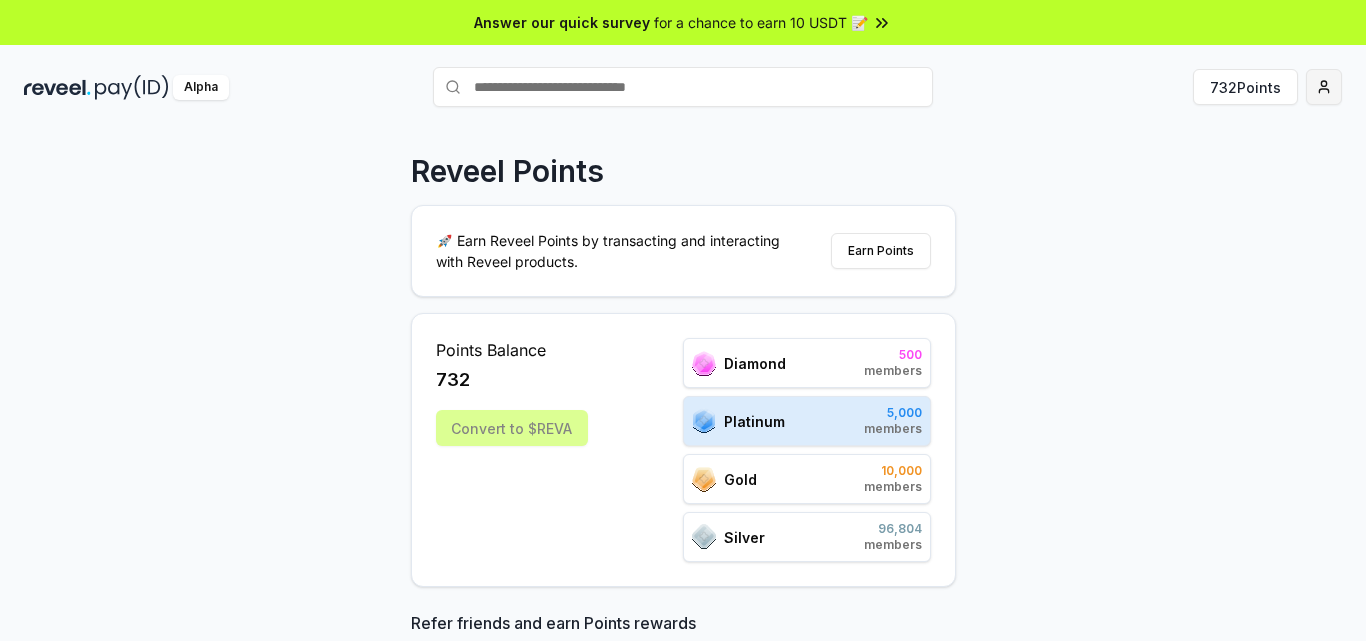 click on "Answer our quick survey for a chance to earn 10 USDT 📝 Alpha   732  Points Reveel Points  🚀 Earn Reveel Points by transacting and interacting with Reveel products. Earn Points Points Balance  732 Convert to $[PERSON_NAME] 500 members Platinum 5,000 members Gold 10,000 members Silver 96,804 members Refer friends and earn Points rewards [URL][DOMAIN_NAME] Invite friends Join the discussion on Discord Join Discord     31.2K community members Leaderboard Diamond Platinum Gold Silver Rank Pay(ID) Points # 1857 junglejustice2022 464 # 501 789 12,988 # 502 core 12,952 # 503 natalia 12,934 # 504 dyingreplica8105 12,934 # 505 makssimfortzswtb 12,934 # 506 org 12,928 # 507 dante00023 12,856 # 508 0xcalderascale 12,844 # 509 thisneverends 12,843 # 510 navallicensee861 12,843 Previous 1 2 3 4 5 More pages 500 Next" at bounding box center [683, 320] 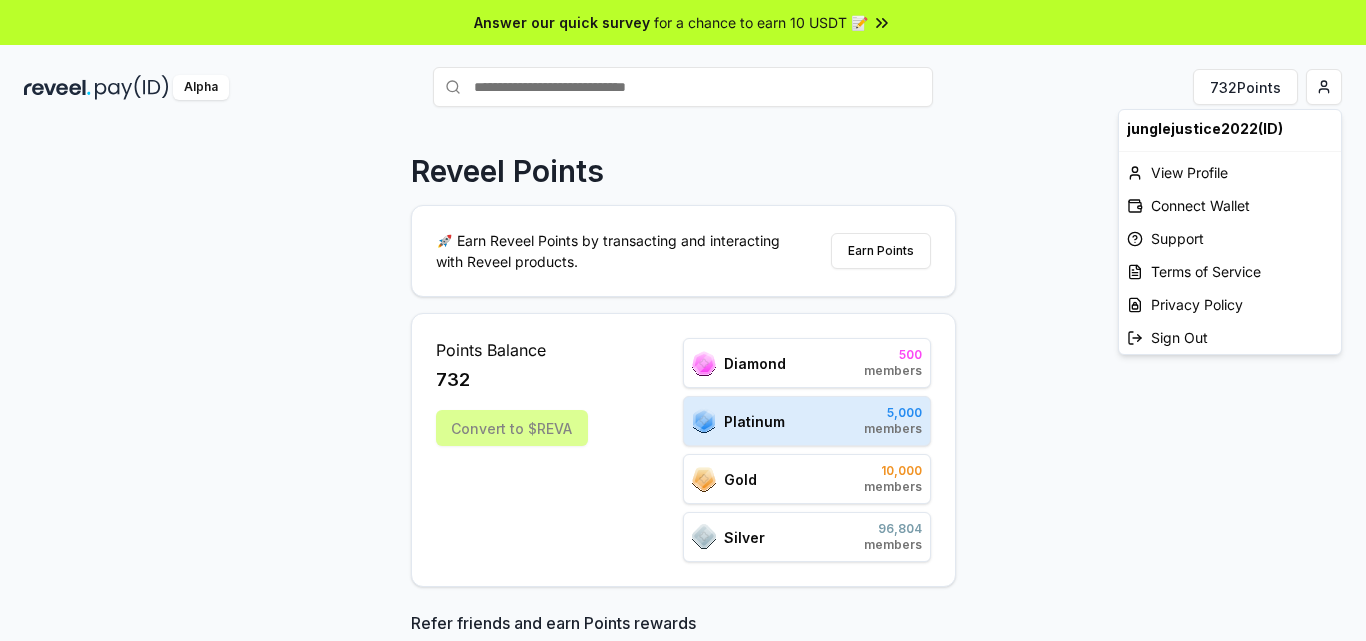 click on "Answer our quick survey for a chance to earn 10 USDT 📝 Alpha   732  Points Reveel Points  🚀 Earn Reveel Points by transacting and interacting with Reveel products. Earn Points Points Balance  732 Convert to $[PERSON_NAME] 500 members Platinum 5,000 members Gold 10,000 members Silver 96,804 members Refer friends and earn Points rewards [URL][DOMAIN_NAME] Invite friends Join the discussion on Discord Join Discord     31.2K community members Leaderboard Diamond Platinum Gold Silver Rank Pay(ID) Points # 1857 junglejustice2022 464 # 501 789 12,988 # 502 core 12,952 # 503 natalia 12,934 # 504 dyingreplica8105 12,934 # 505 makssimfortzswtb 12,934 # 506 org 12,928 # 507 dante00023 12,856 # 508 0xcalderascale 12,844 # 509 thisneverends 12,843 # 510 navallicensee861 12,843 Previous 1 2 3 4 5 More pages 500 Next junglejustice2022(ID)   View Profile   Connect Wallet   Support   Terms of Service   Privacy Policy   Sign Out" at bounding box center [683, 320] 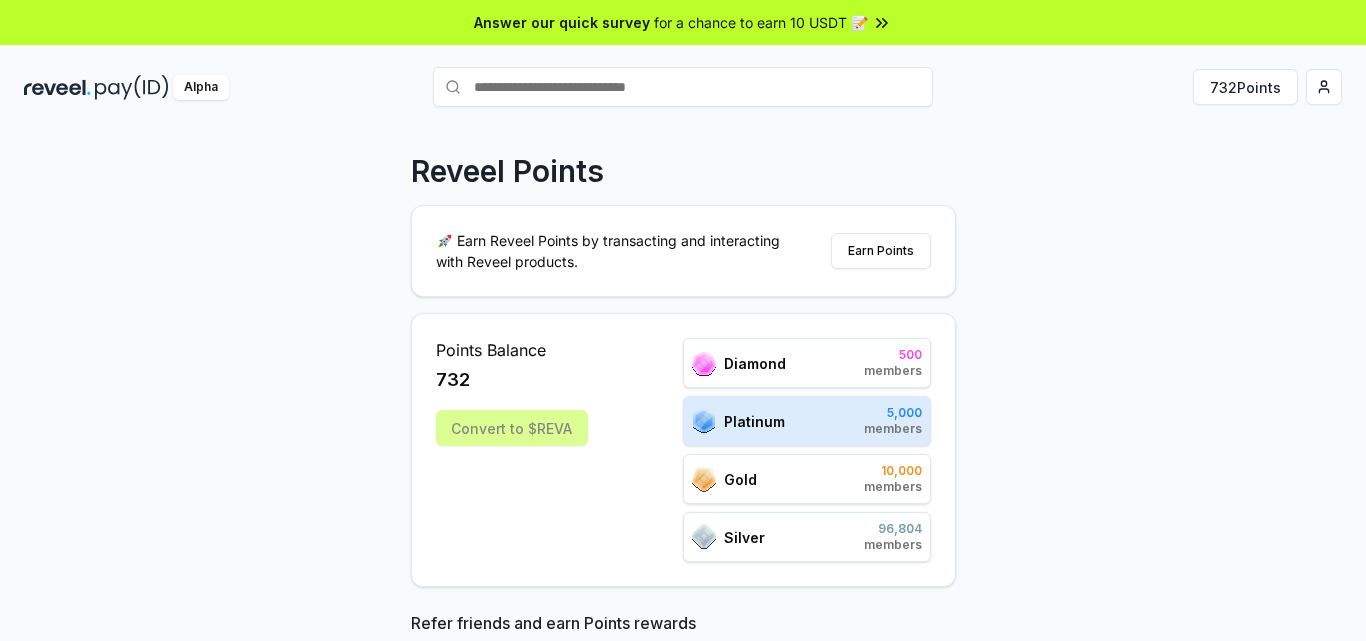click at bounding box center (683, 87) 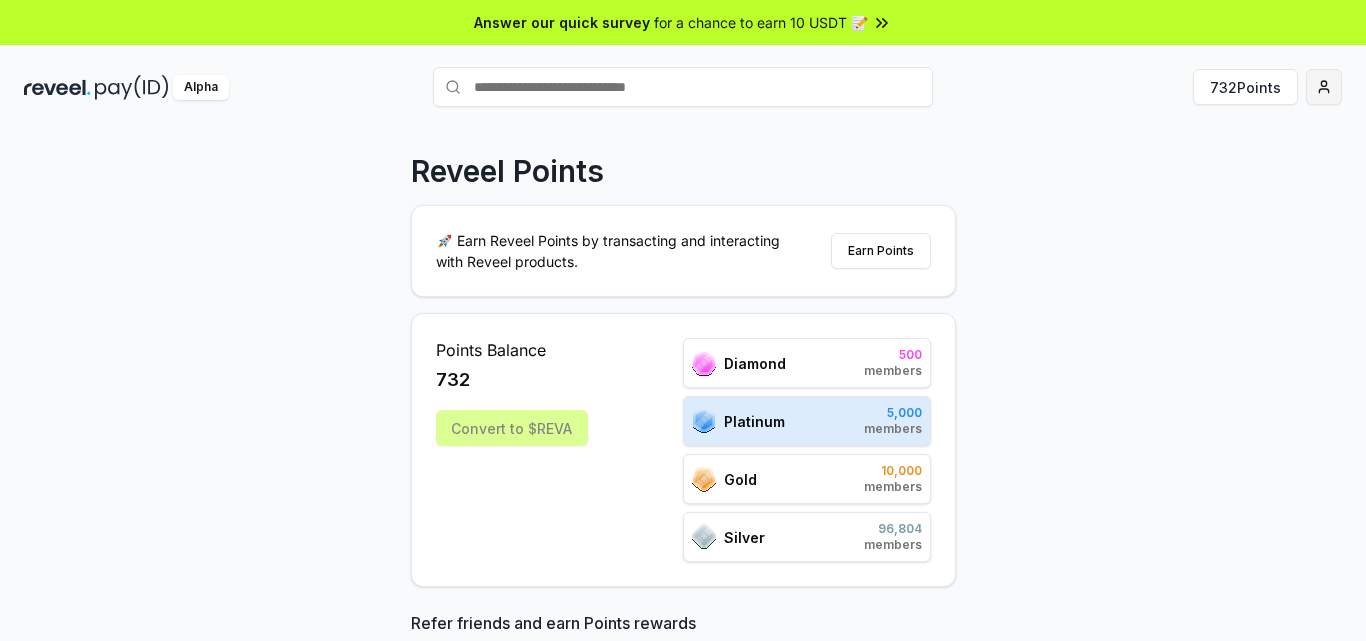 click on "Answer our quick survey for a chance to earn 10 USDT 📝 Alpha   732  Points Reveel Points  🚀 Earn Reveel Points by transacting and interacting with Reveel products. Earn Points Points Balance  732 Convert to $[PERSON_NAME] 500 members Platinum 5,000 members Gold 10,000 members Silver 96,804 members Refer friends and earn Points rewards [URL][DOMAIN_NAME] Invite friends Join the discussion on Discord Join Discord     31.2K community members Leaderboard Diamond Platinum Gold Silver Rank Pay(ID) Points # 1857 junglejustice2022 464 # 501 789 12,988 # 502 core 12,952 # 503 natalia 12,934 # 504 dyingreplica8105 12,934 # 505 makssimfortzswtb 12,934 # 506 org 12,928 # 507 dante00023 12,856 # 508 0xcalderascale 12,844 # 509 thisneverends 12,843 # 510 navallicensee861 12,843 Previous 1 2 3 4 5 More pages 500 Next" at bounding box center (683, 320) 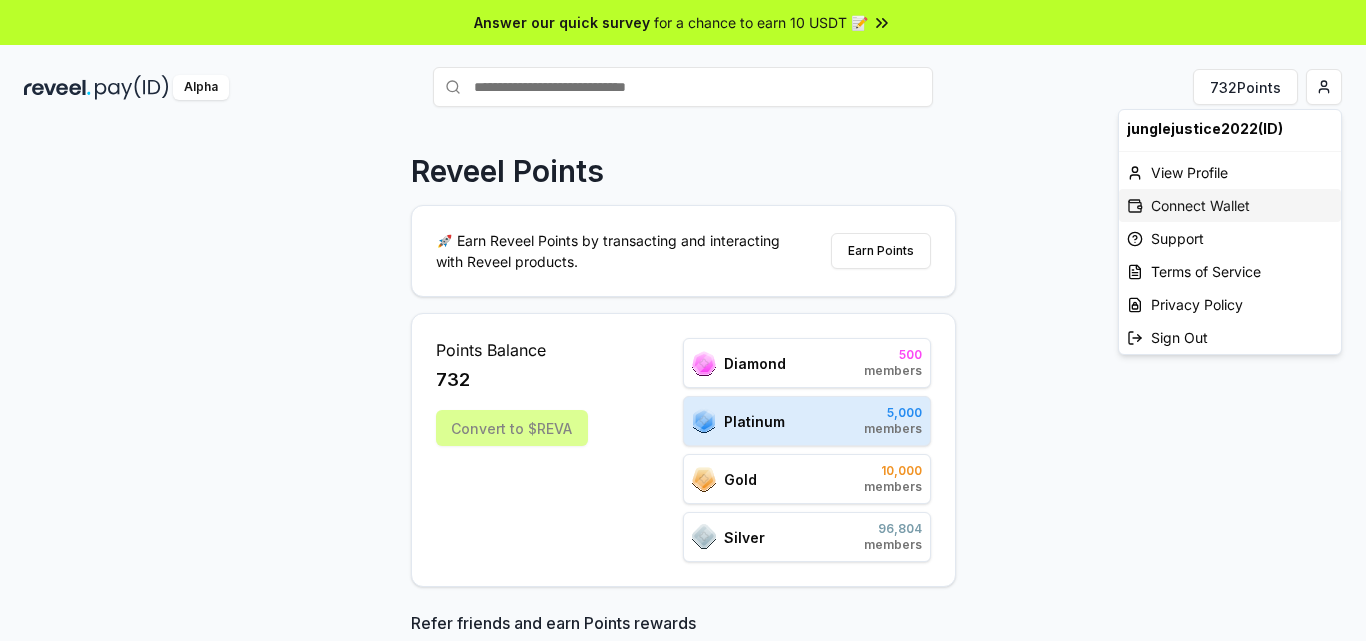 click on "Connect Wallet" at bounding box center (1230, 205) 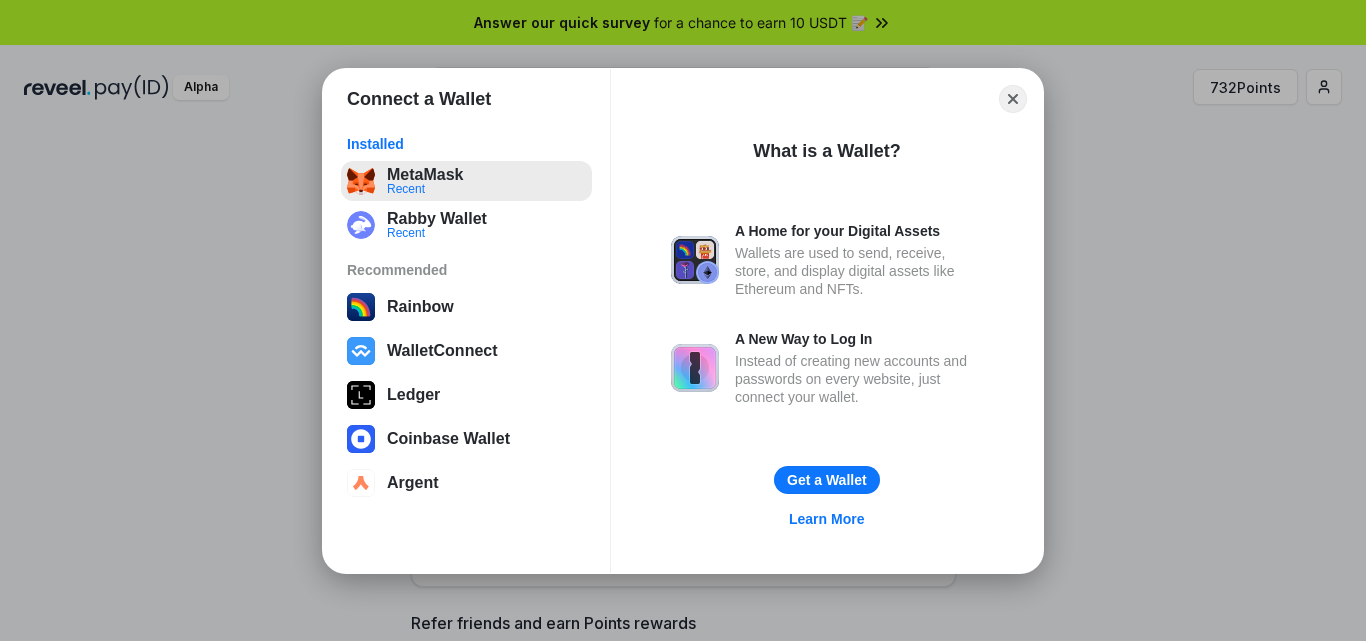 click on "MetaMask Recent" at bounding box center (466, 181) 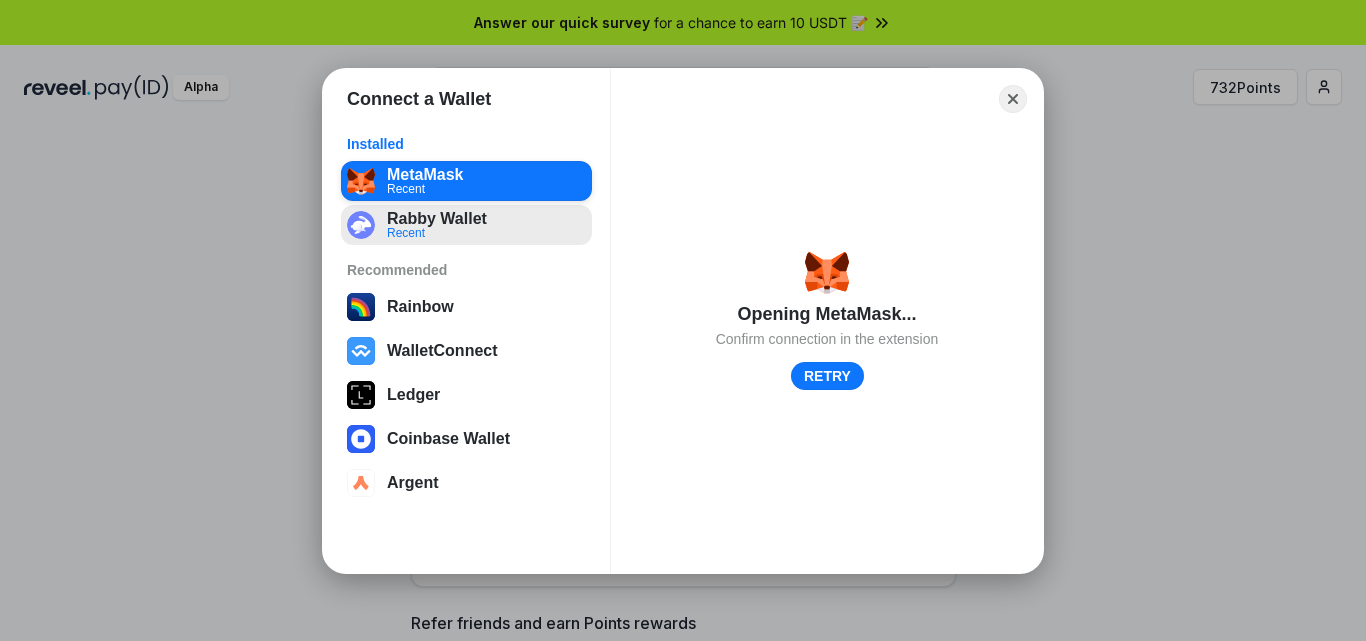click on "Rabby Wallet Recent" at bounding box center (466, 225) 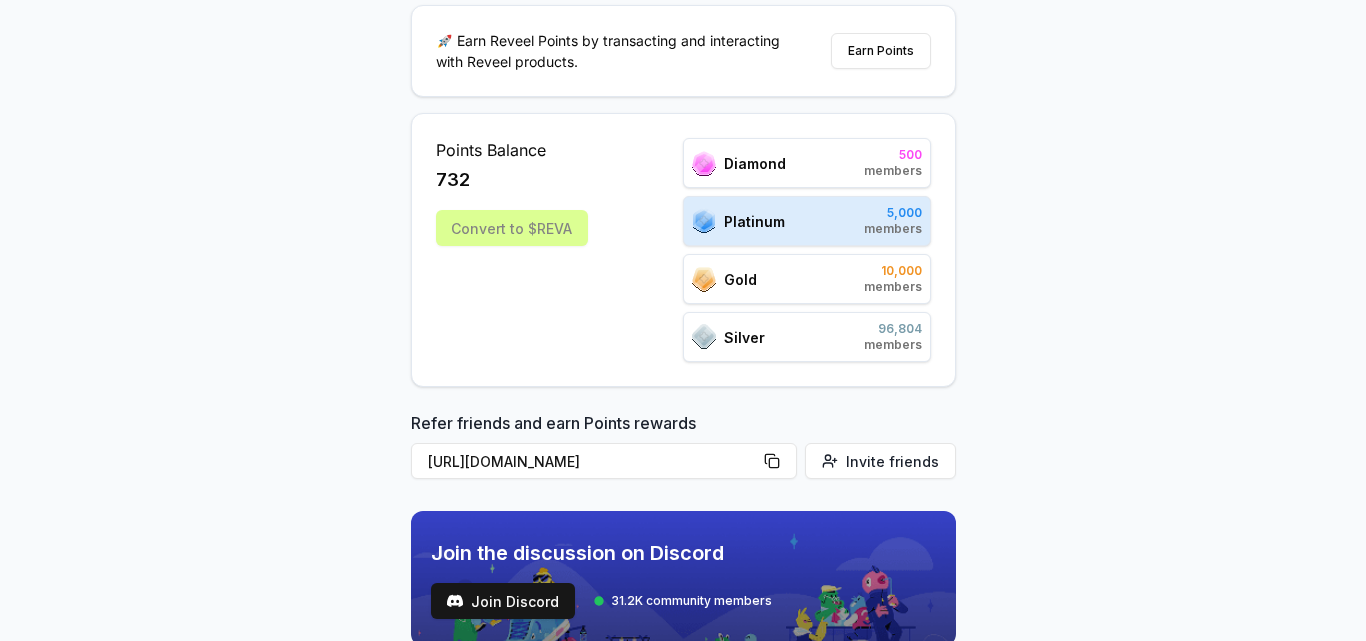 scroll, scrollTop: 0, scrollLeft: 0, axis: both 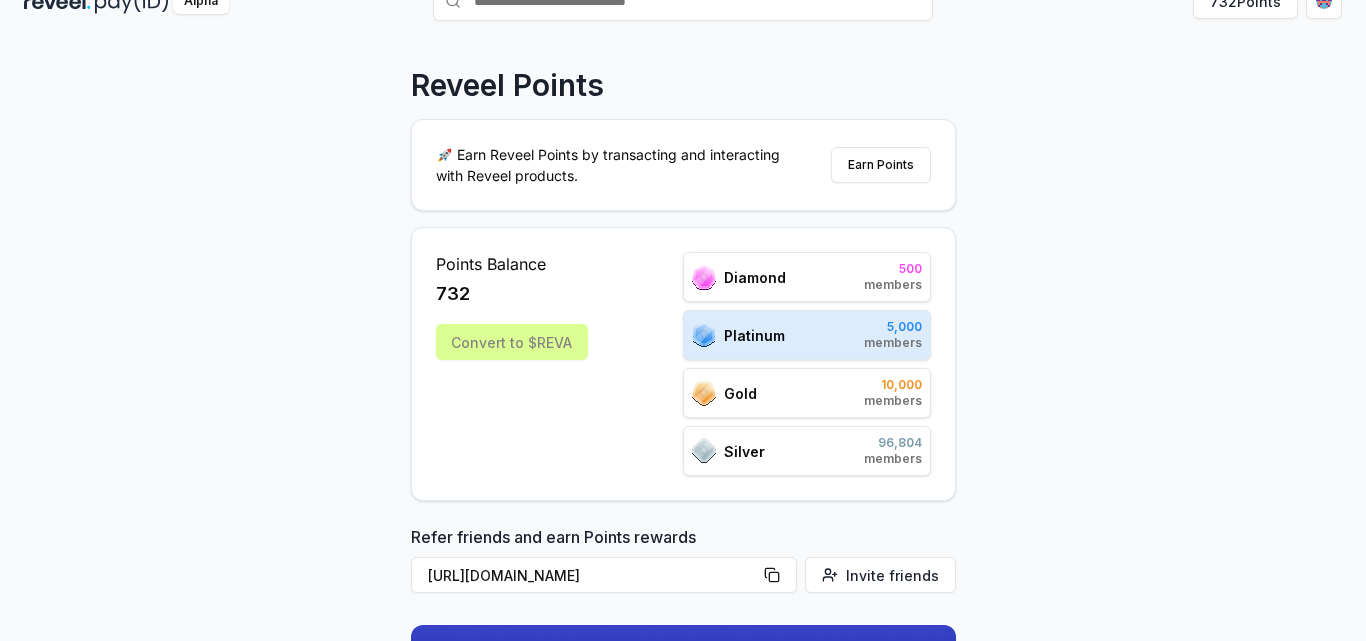 click on "Convert to $REVA" at bounding box center (512, 342) 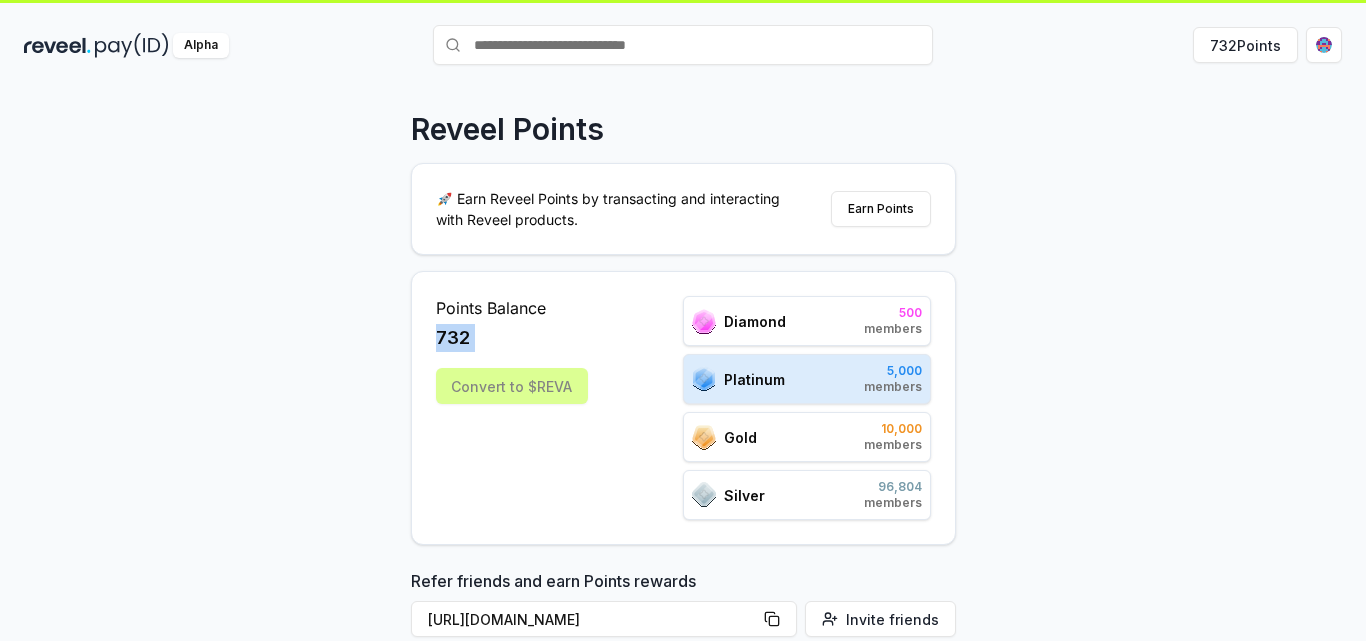 scroll, scrollTop: 0, scrollLeft: 0, axis: both 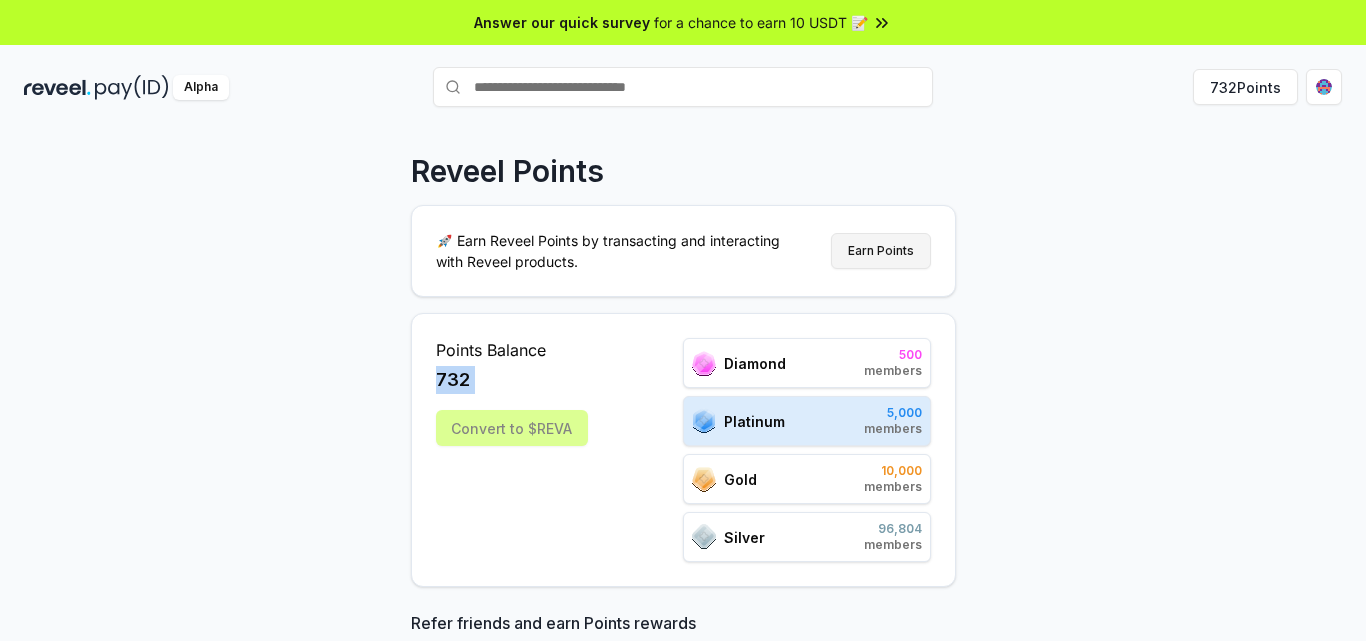 click on "Earn Points" at bounding box center (881, 251) 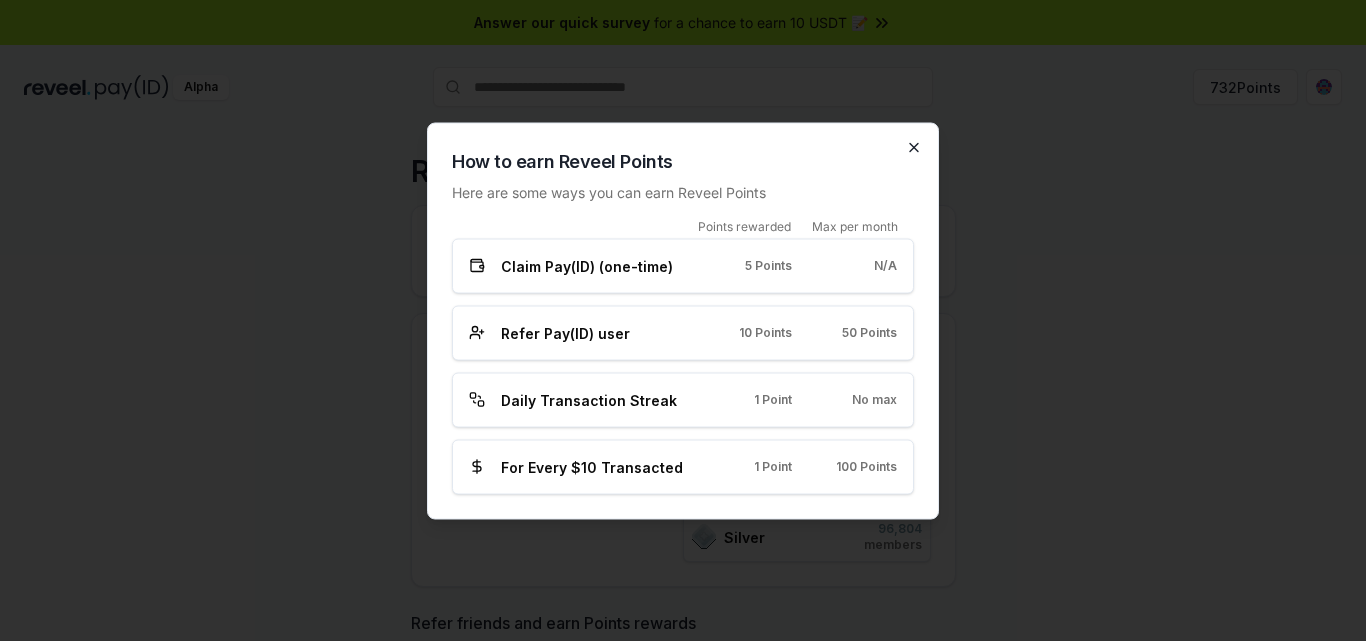 click 